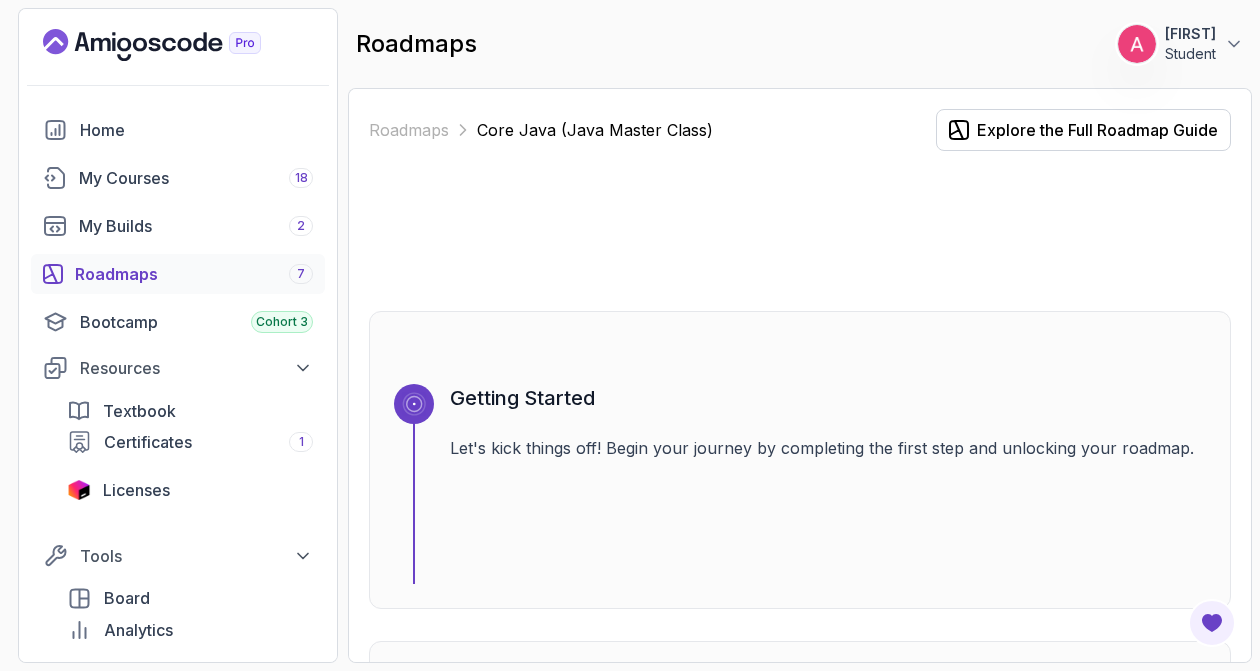 scroll, scrollTop: 0, scrollLeft: 0, axis: both 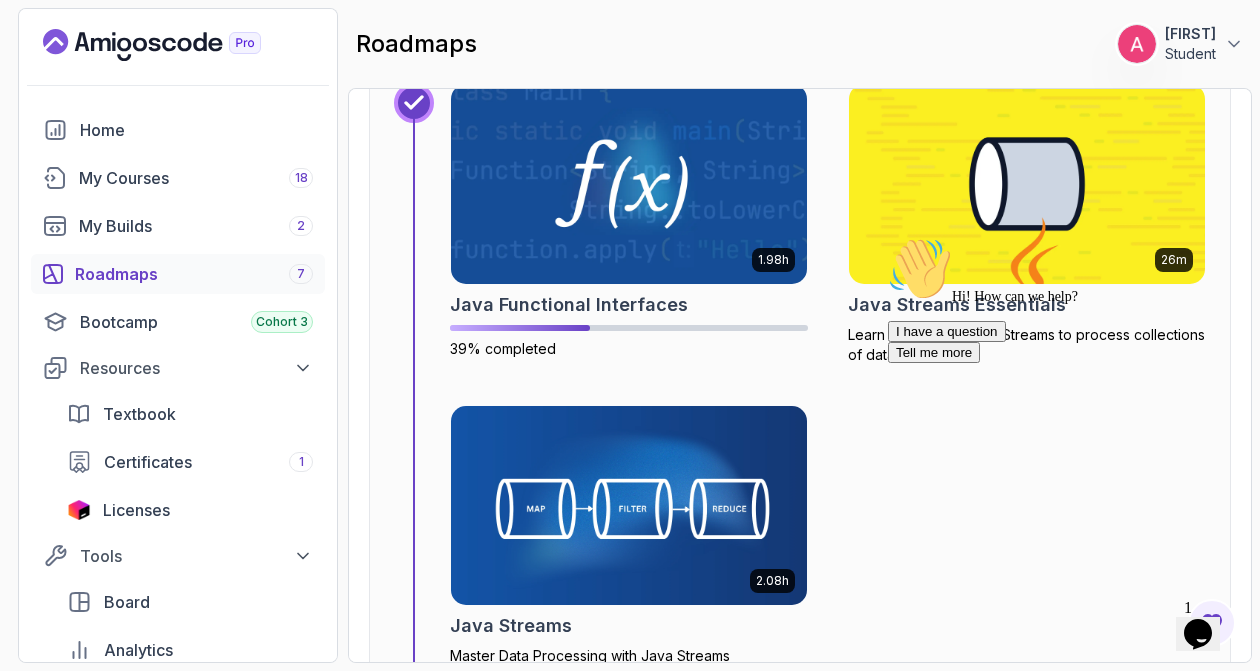 click at bounding box center (1027, 183) 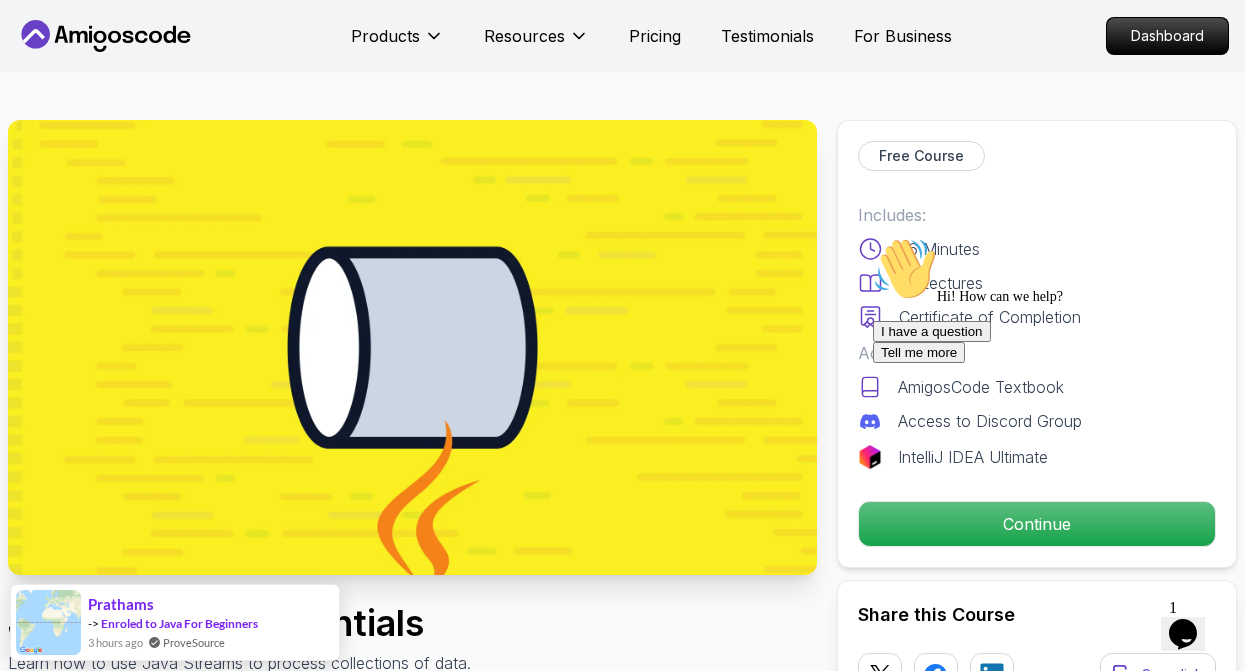 click on "I have a question Tell me more" at bounding box center [1053, 342] 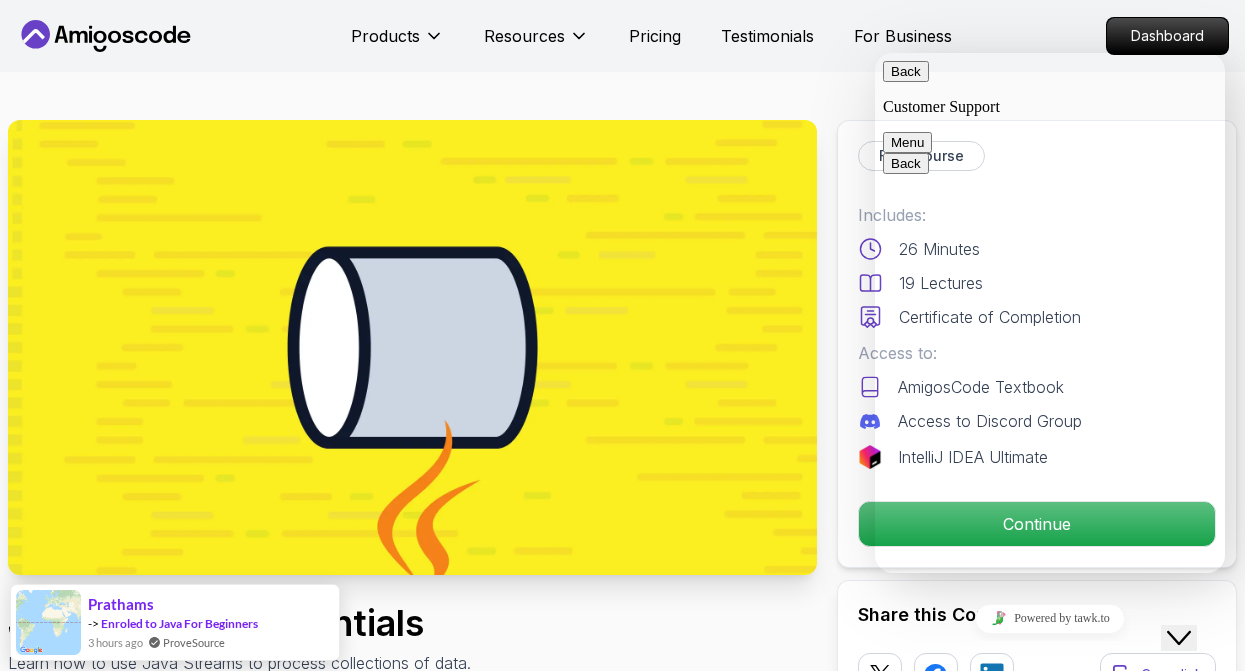 click on "Close Chat This icon closes the chat window." at bounding box center (1179, 638) 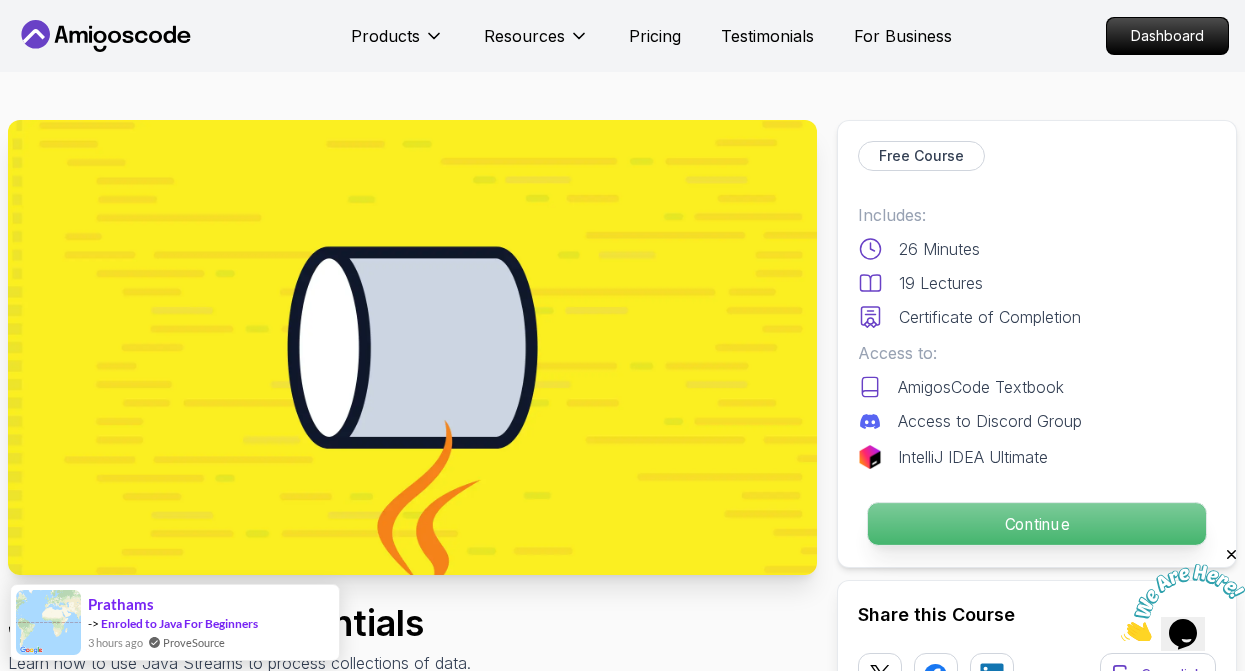 click on "Continue" at bounding box center (1037, 524) 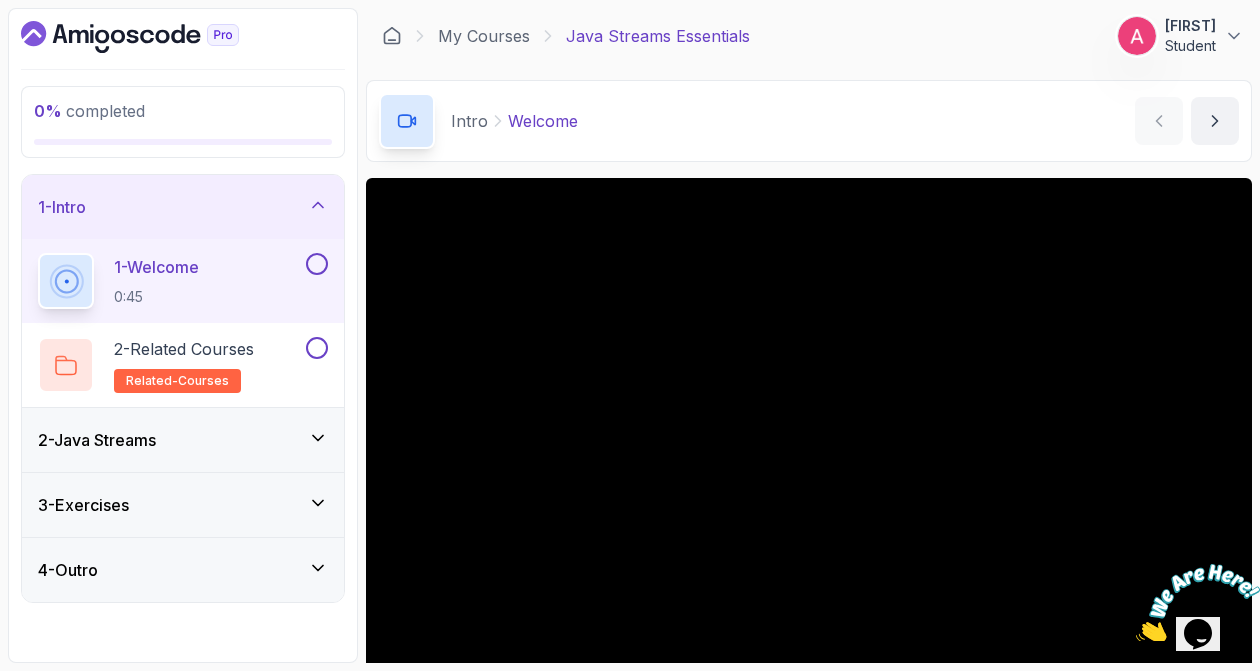 scroll, scrollTop: 132, scrollLeft: 0, axis: vertical 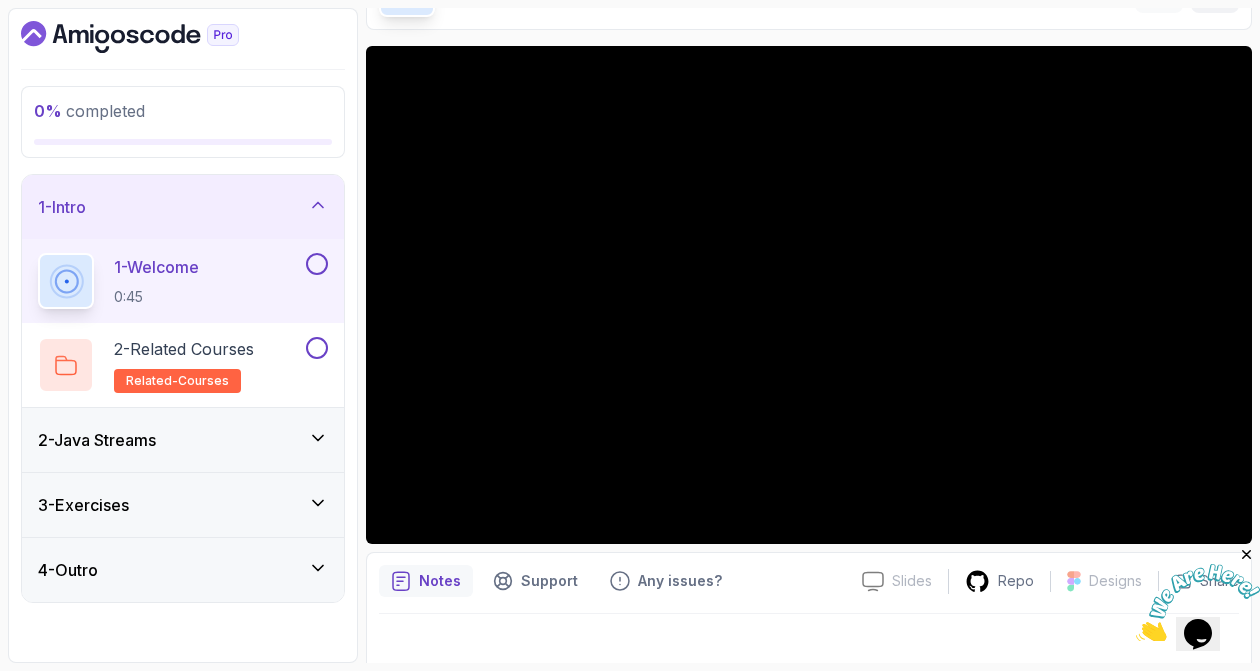 click at bounding box center (1247, 555) 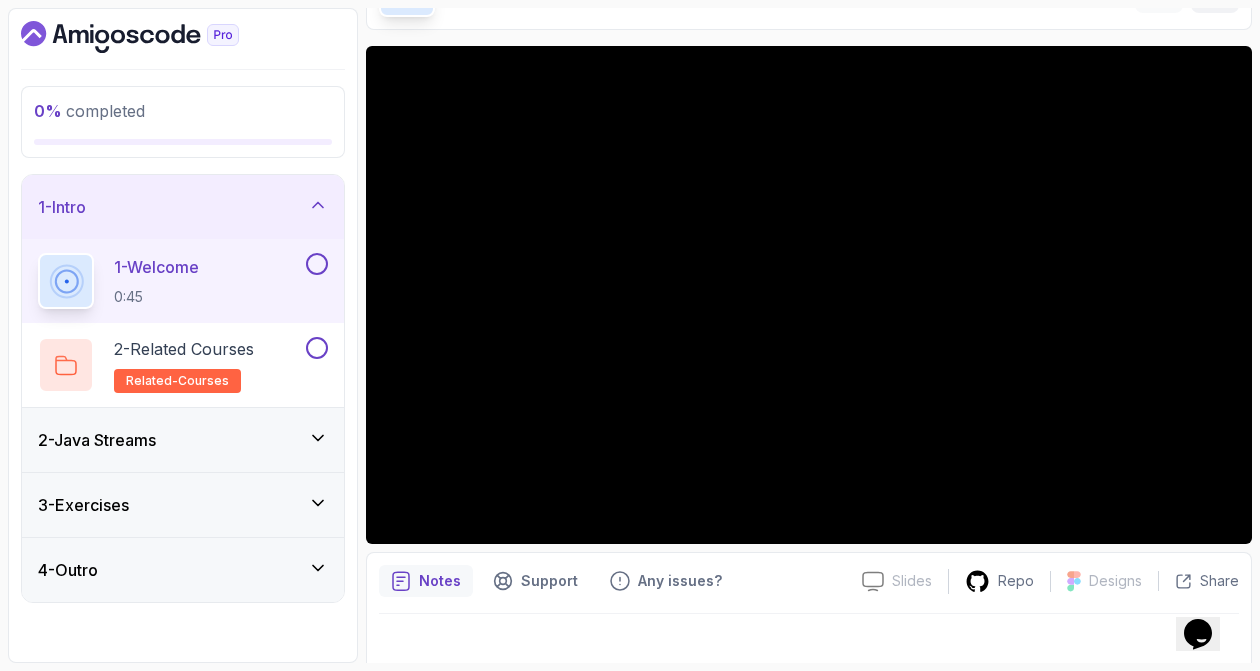 click on "1  -  Welcome 0:45" at bounding box center [183, 281] 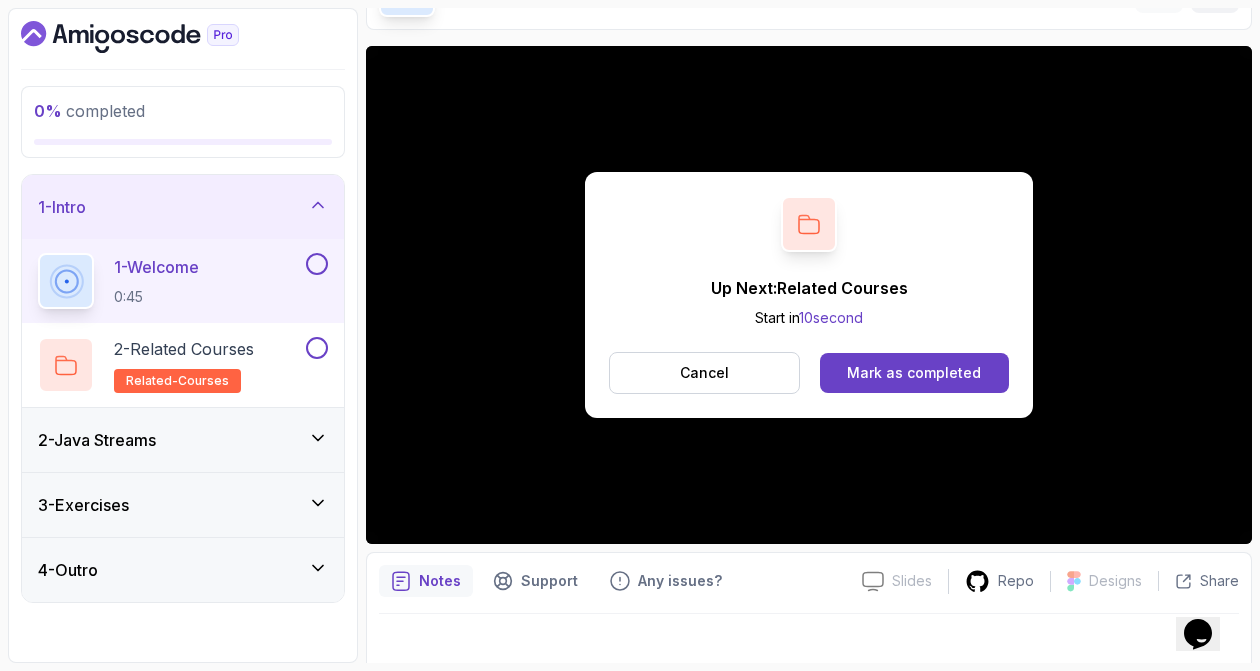 click on "2  -  Java Streams" at bounding box center [183, 440] 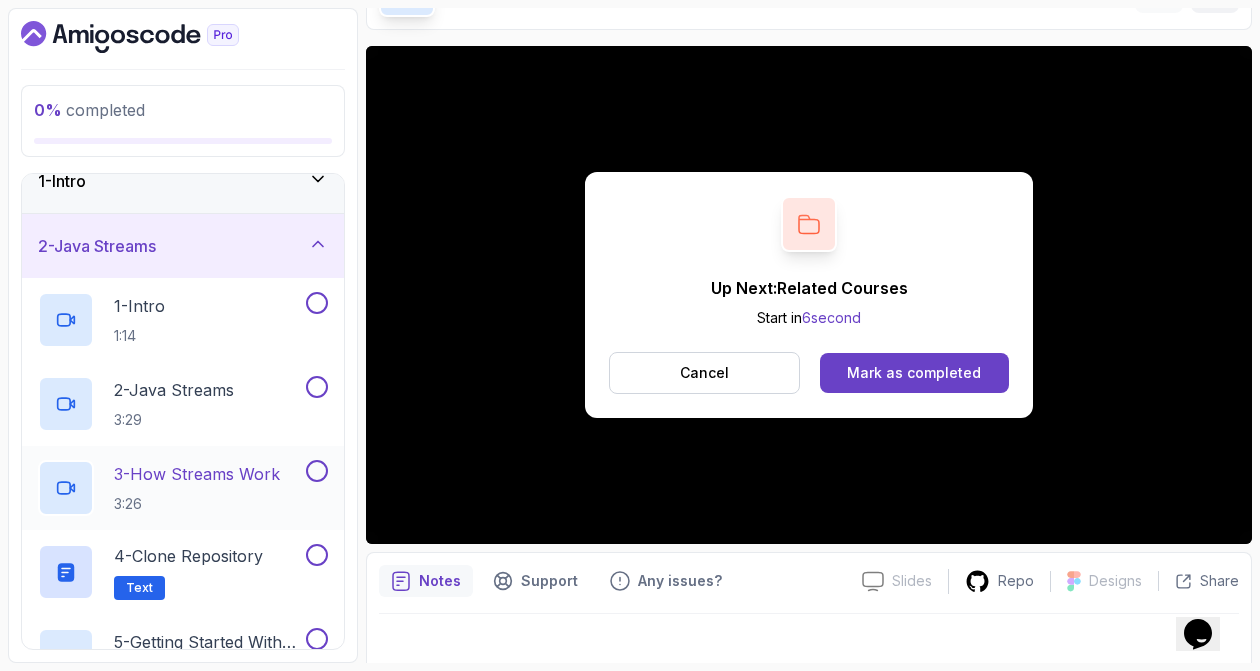 scroll, scrollTop: 20, scrollLeft: 0, axis: vertical 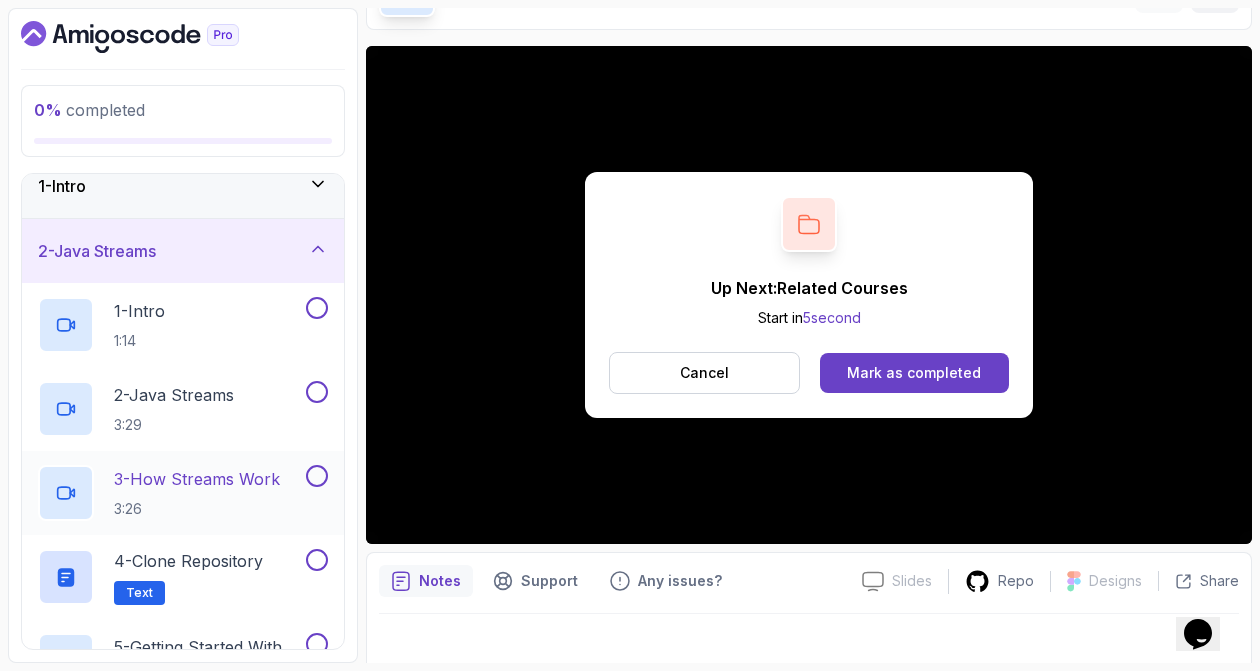 click on "2  -  Java Streams 3:29" at bounding box center [170, 409] 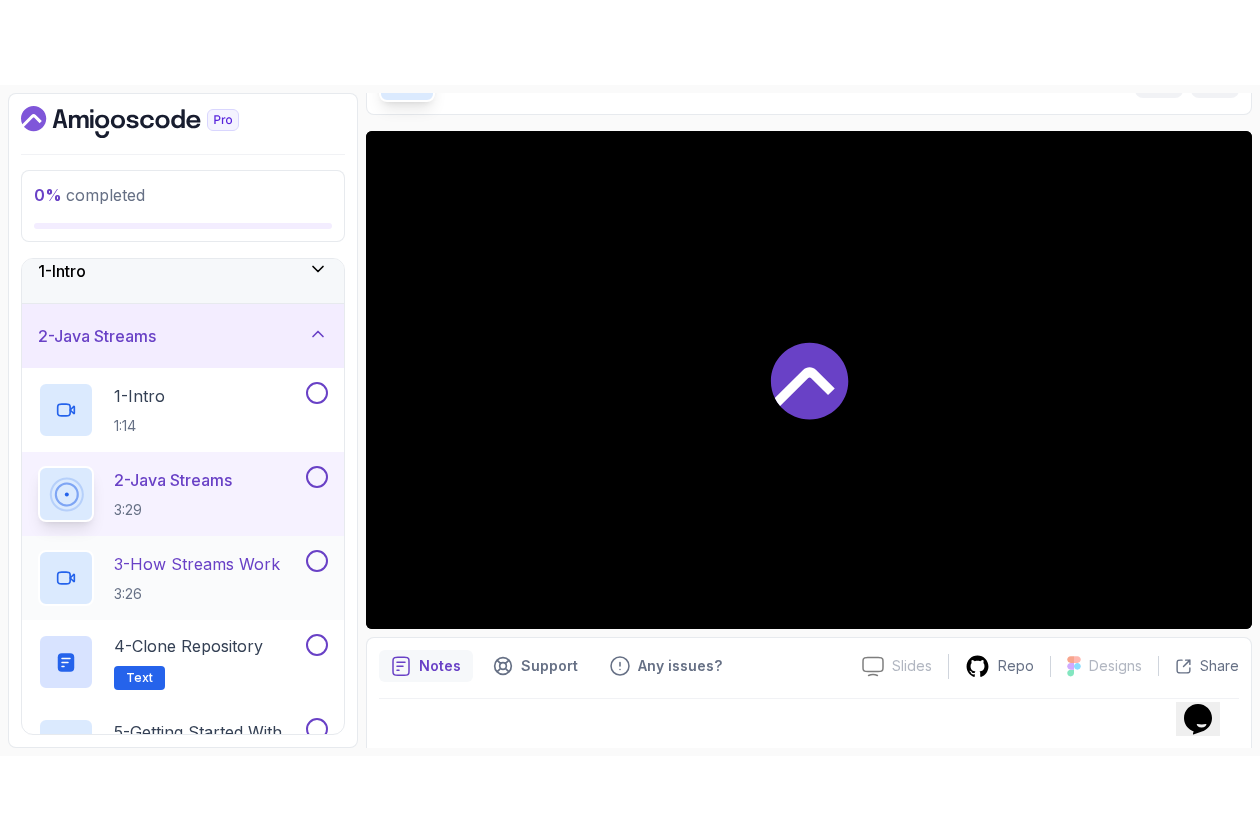 scroll, scrollTop: 77, scrollLeft: 0, axis: vertical 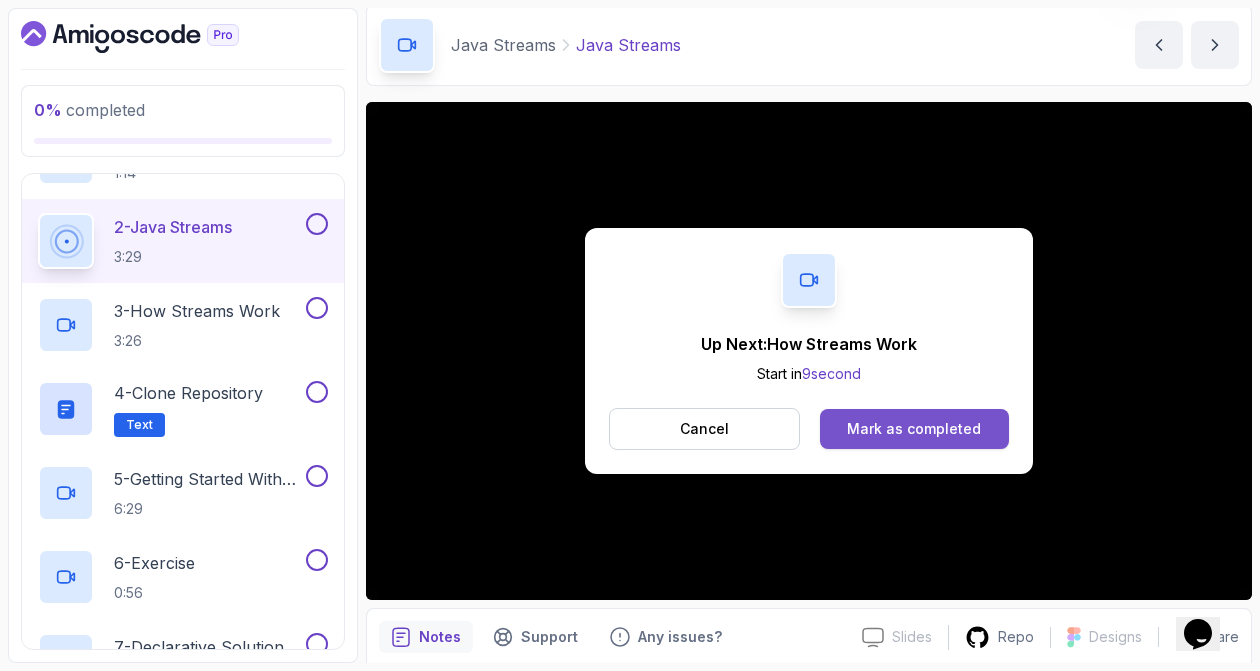 click on "Mark as completed" at bounding box center (914, 429) 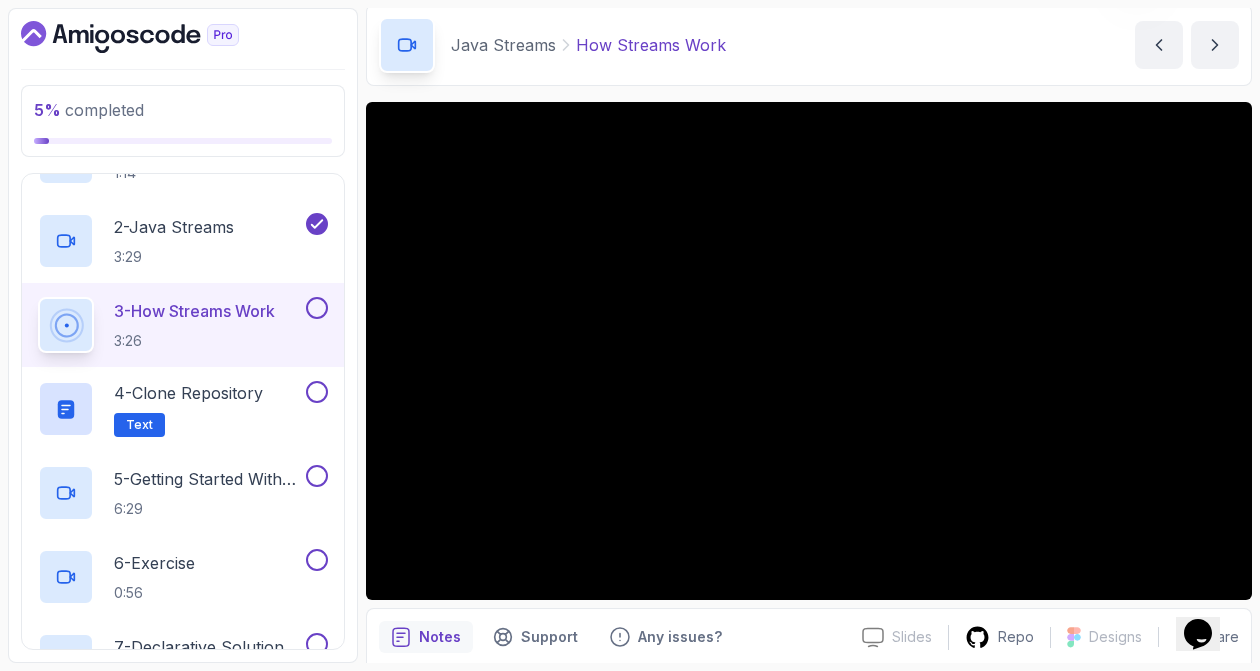 scroll, scrollTop: 152, scrollLeft: 0, axis: vertical 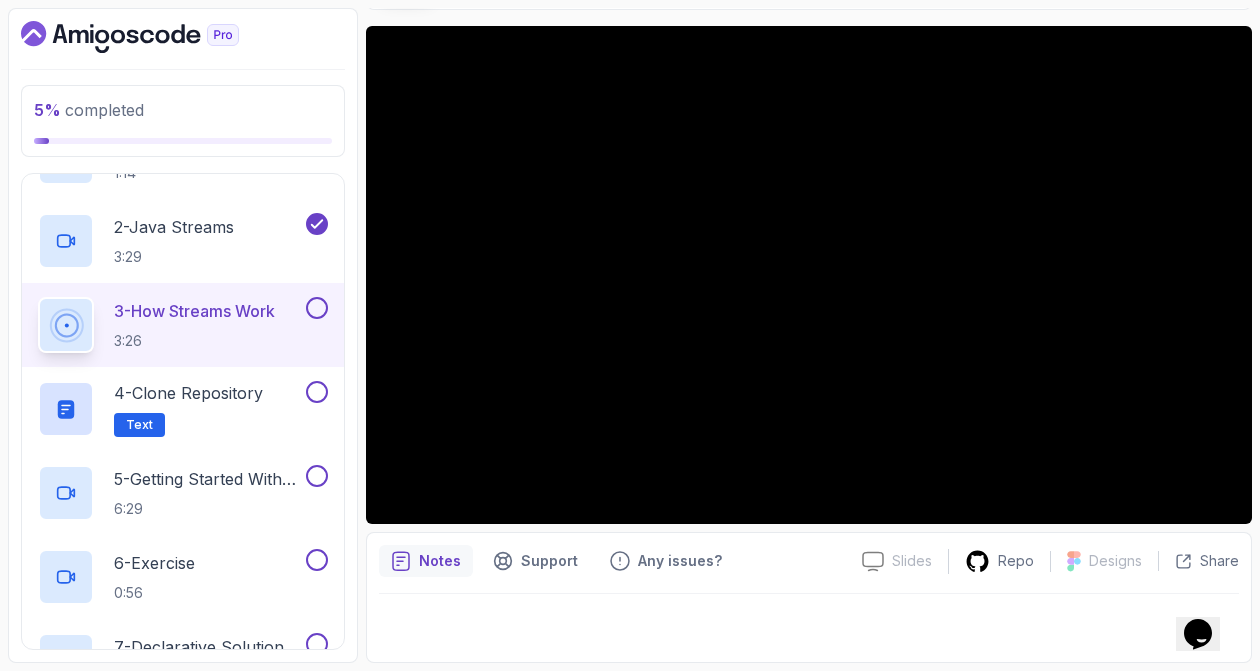 click at bounding box center (809, 622) 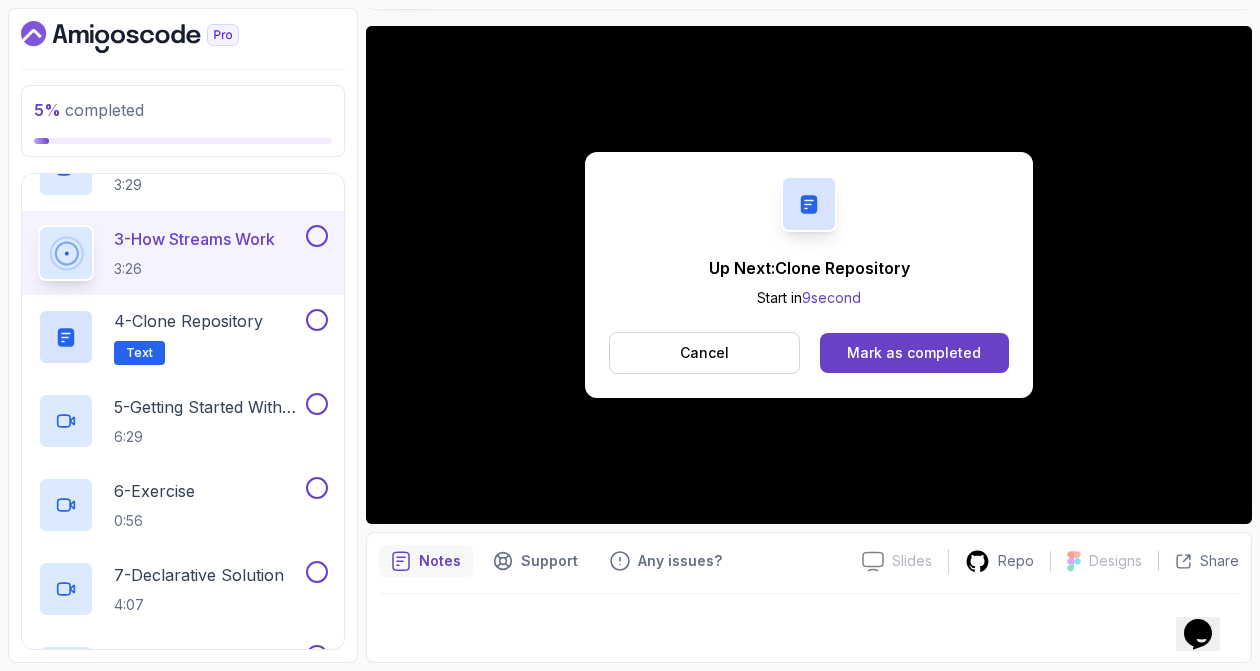 scroll, scrollTop: 308, scrollLeft: 0, axis: vertical 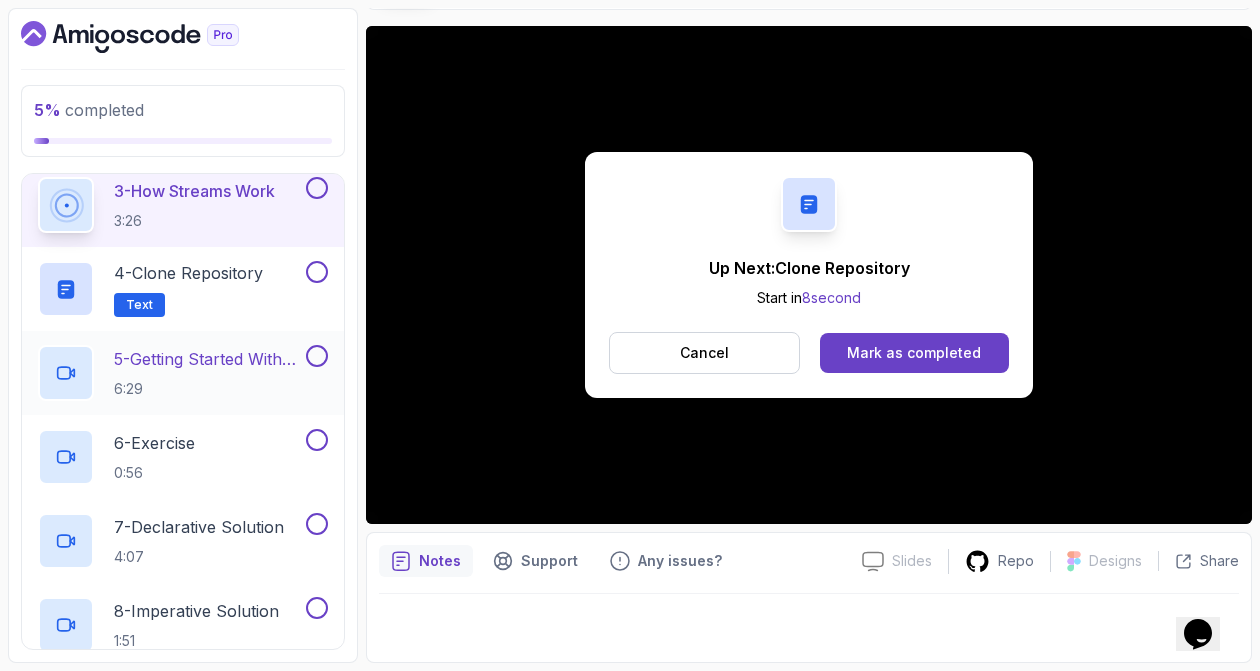 click on "5  -  Getting Started With Streams 6:29" at bounding box center [208, 373] 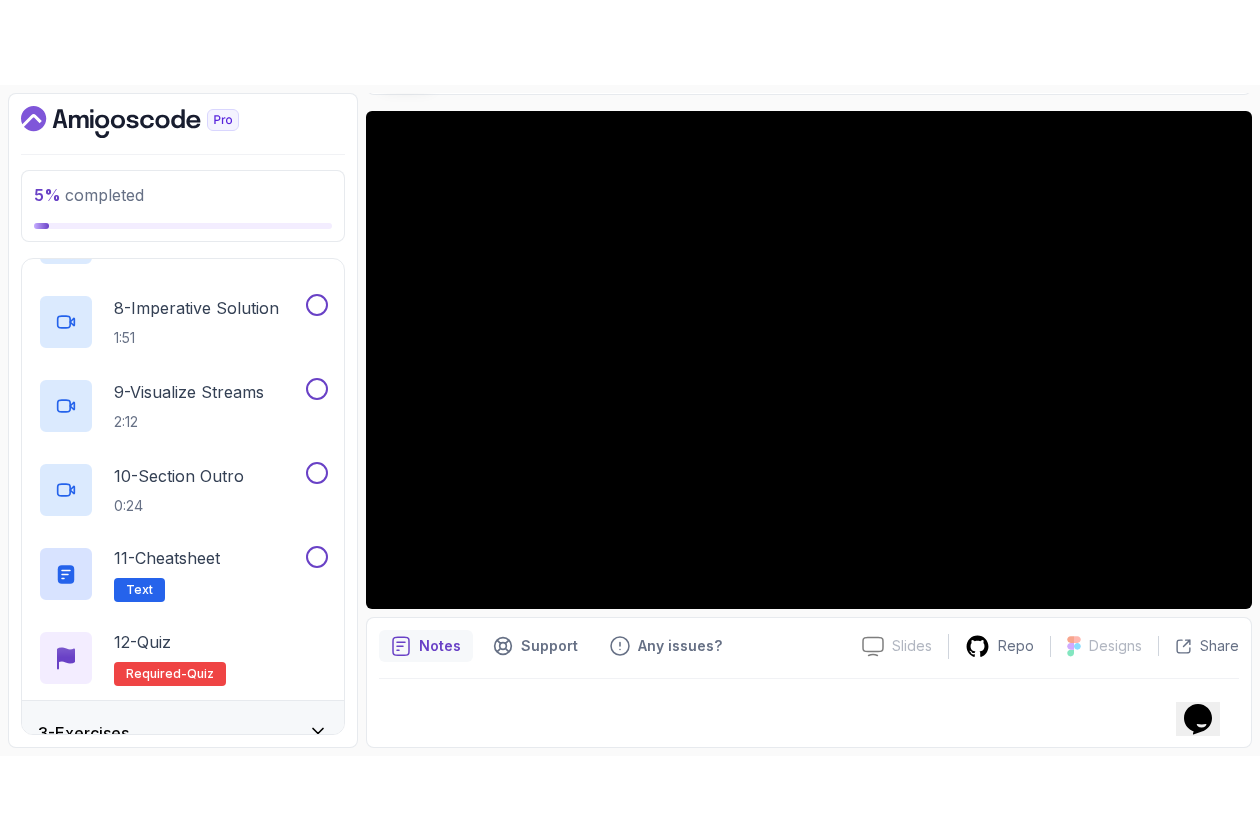 scroll, scrollTop: 623, scrollLeft: 0, axis: vertical 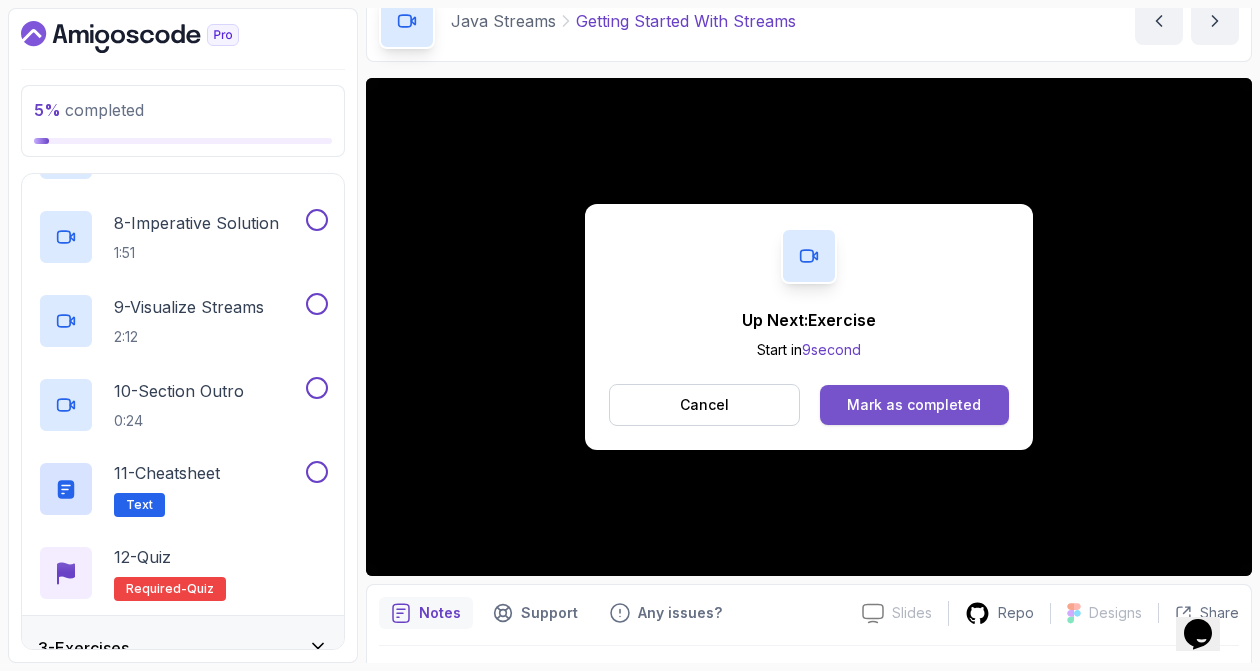 click on "Mark as completed" at bounding box center [914, 405] 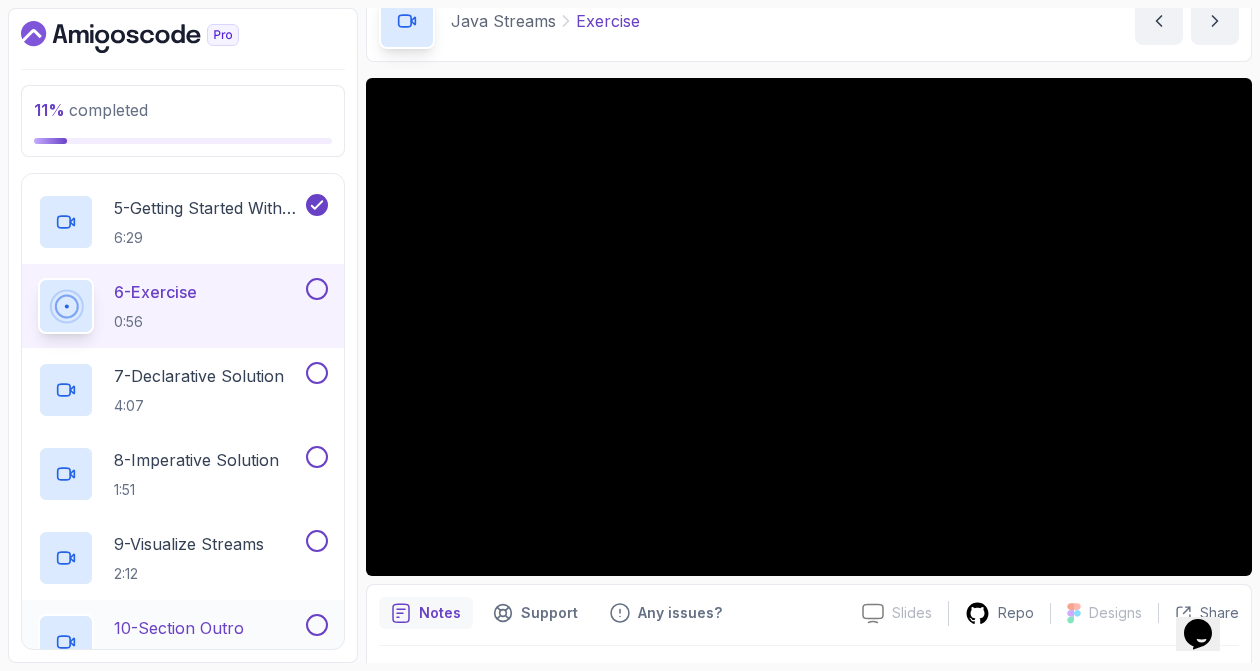 scroll, scrollTop: 455, scrollLeft: 0, axis: vertical 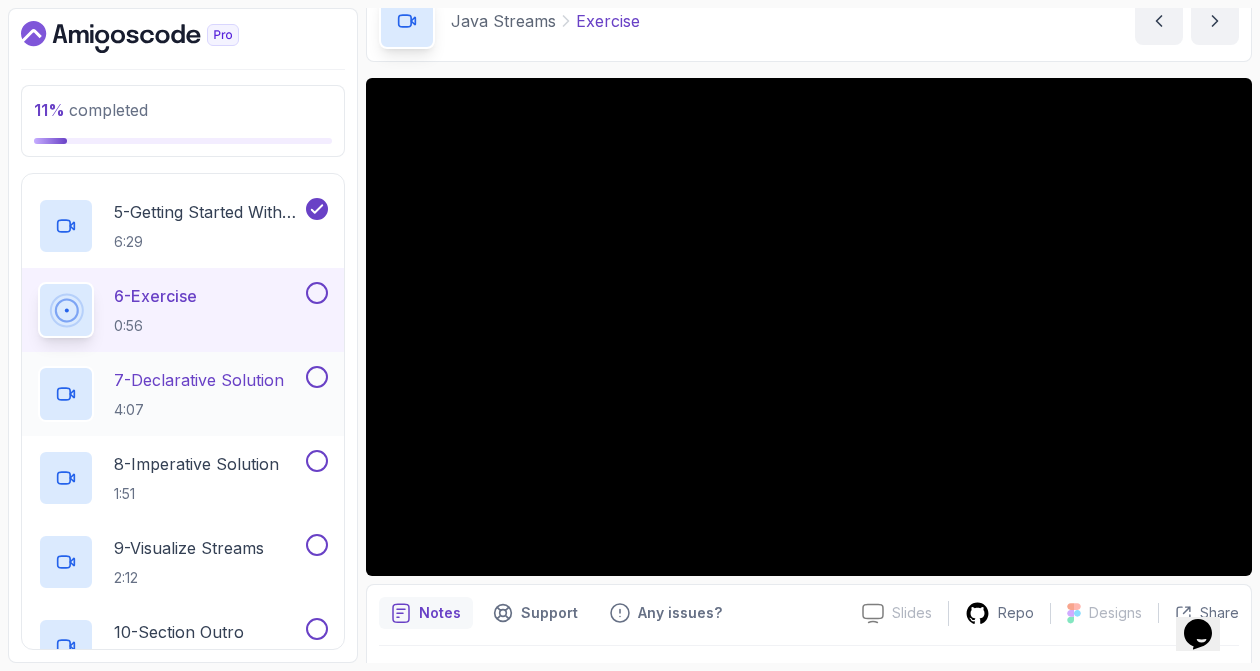 click on "7  -  Declarative Solution" at bounding box center (199, 380) 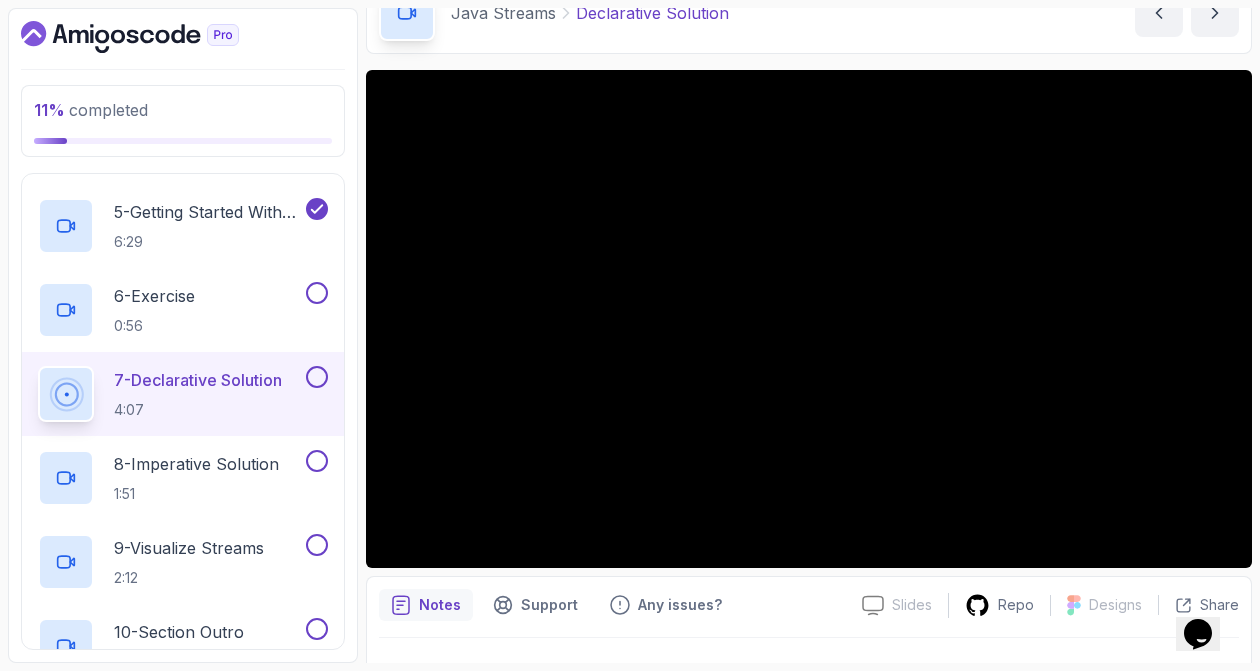 scroll, scrollTop: 112, scrollLeft: 0, axis: vertical 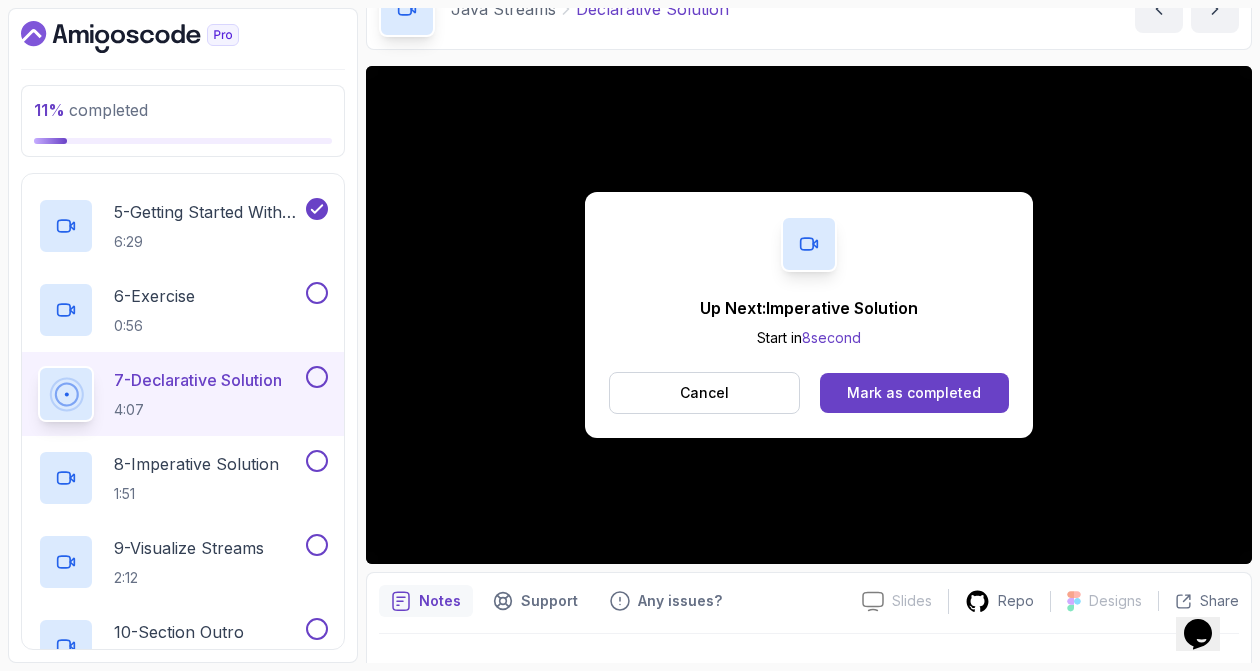 click on "Up Next:  Imperative Solution Start in  8  second Cancel Mark as completed" at bounding box center [809, 315] 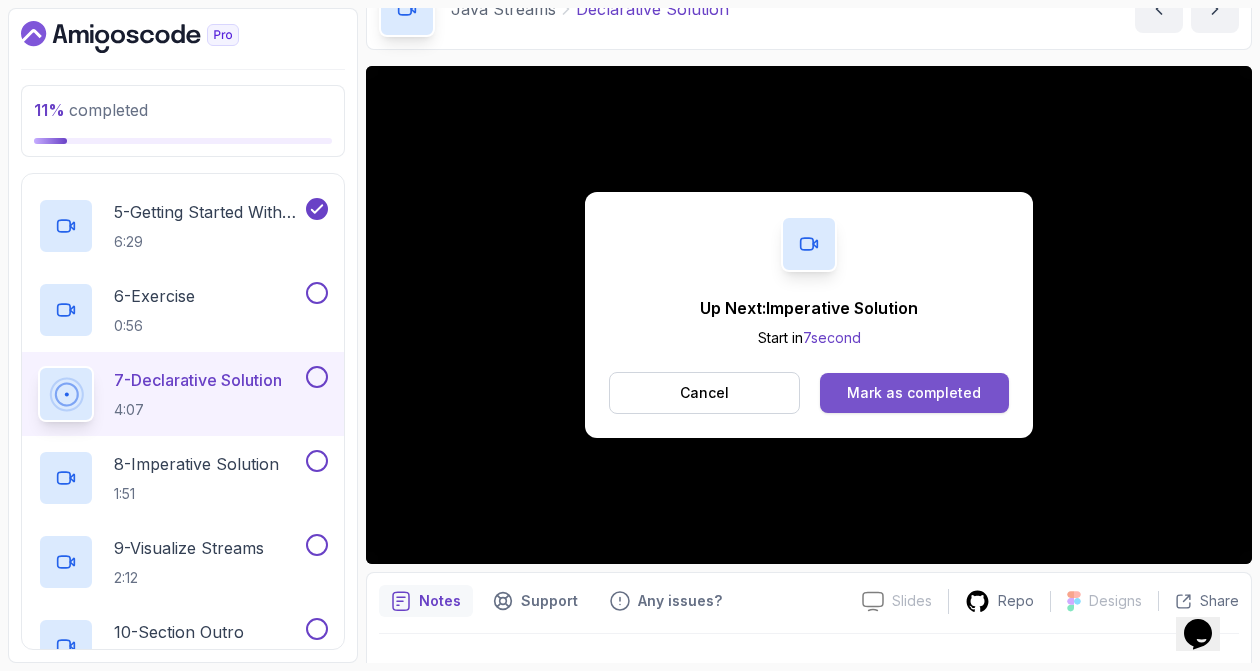click on "Mark as completed" at bounding box center [914, 393] 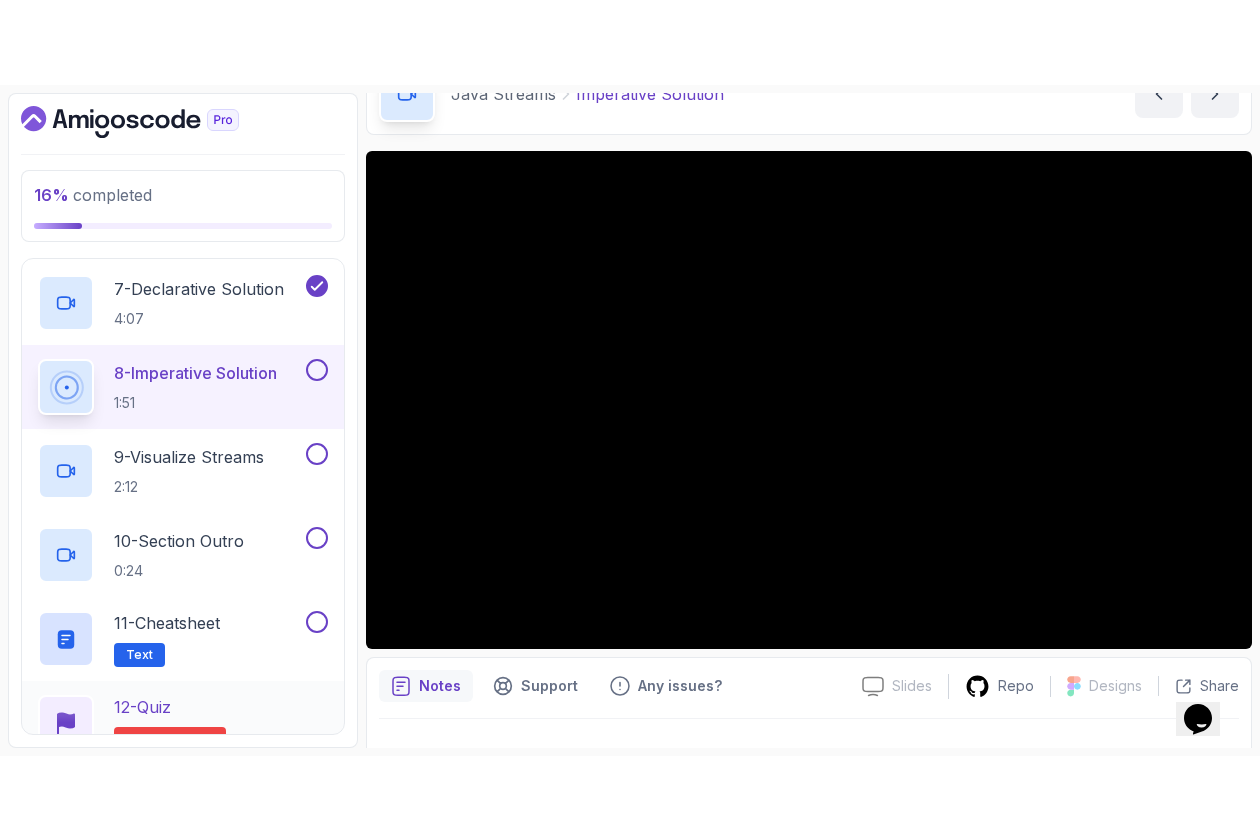 scroll, scrollTop: 595, scrollLeft: 0, axis: vertical 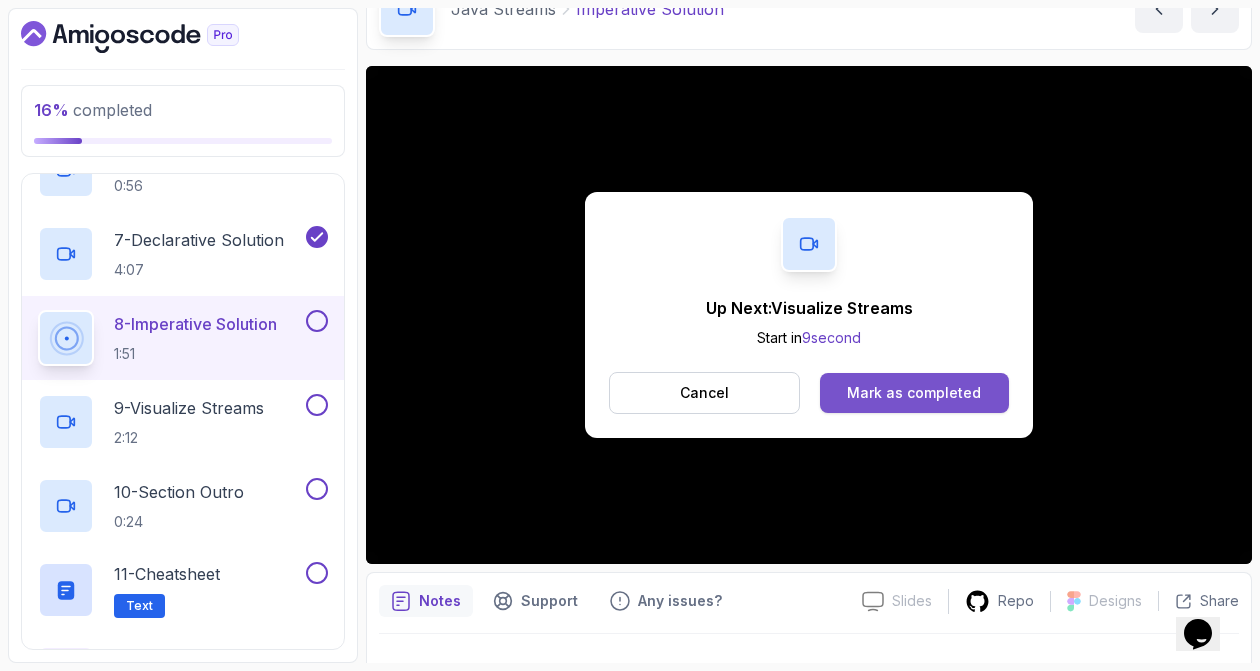 click on "Mark as completed" at bounding box center (914, 393) 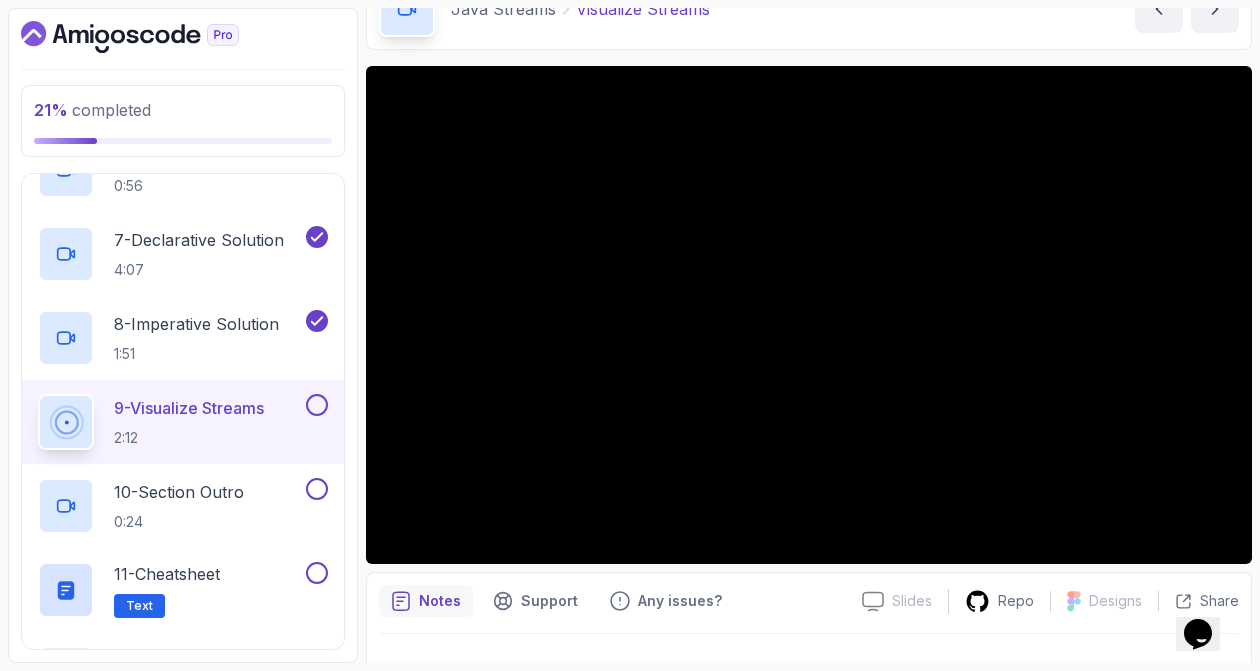 scroll, scrollTop: 0, scrollLeft: 0, axis: both 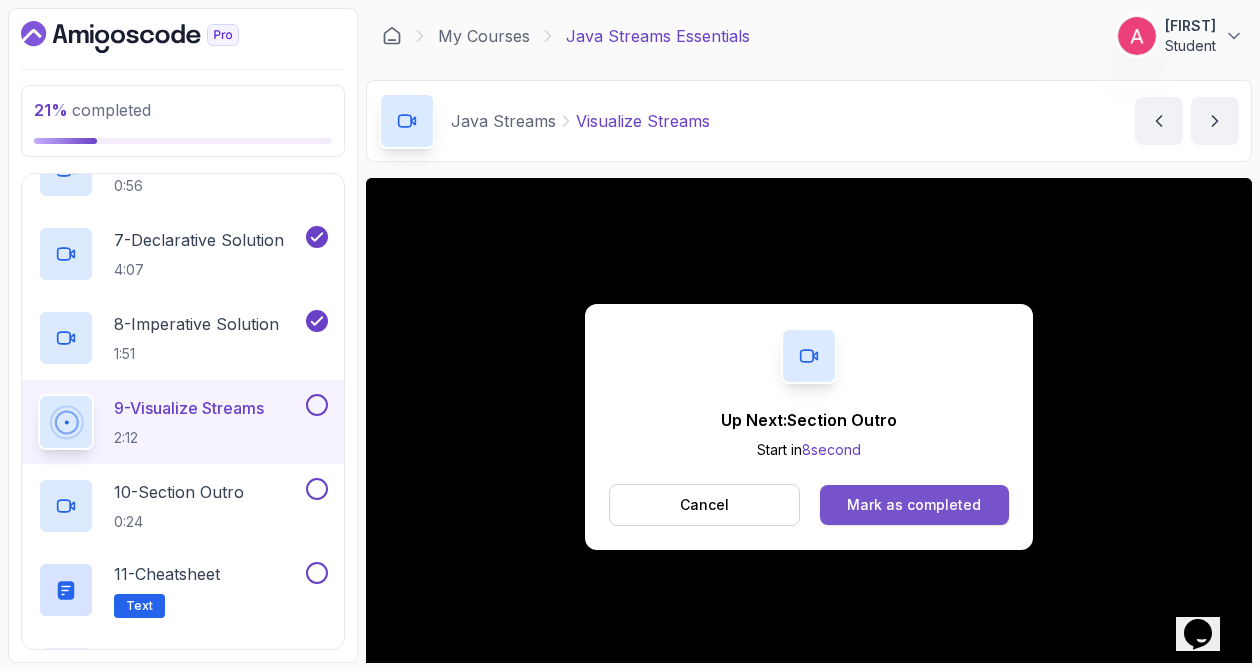click on "Mark as completed" at bounding box center (914, 505) 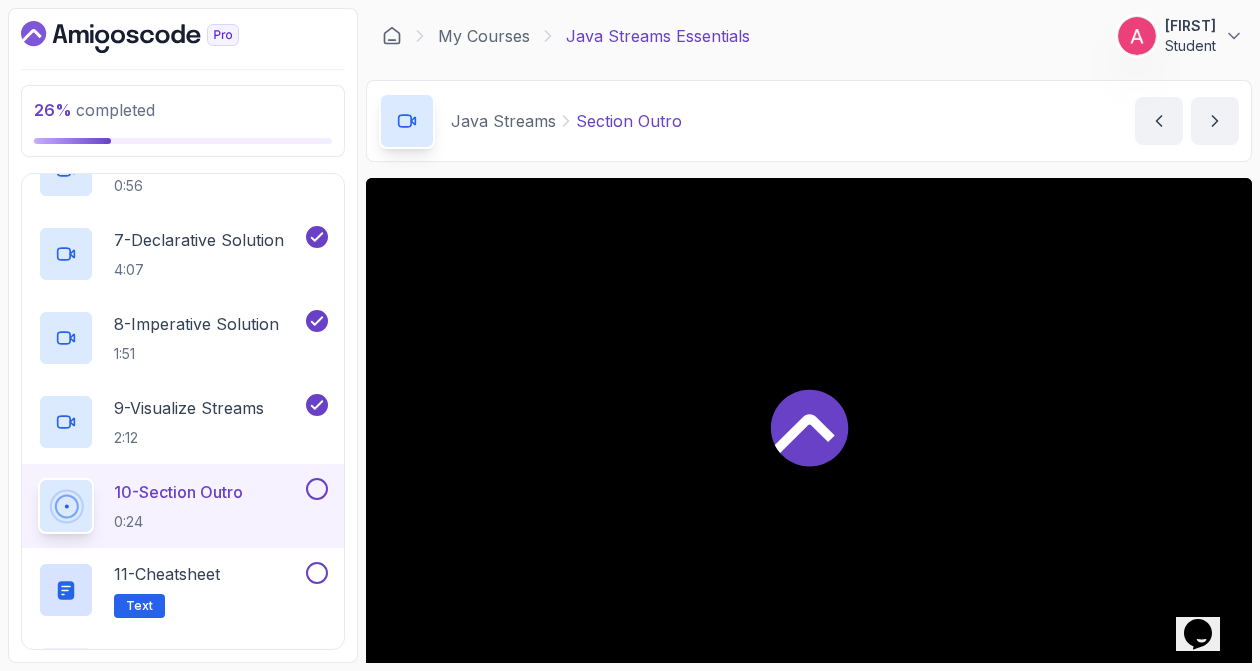 scroll, scrollTop: 150, scrollLeft: 0, axis: vertical 